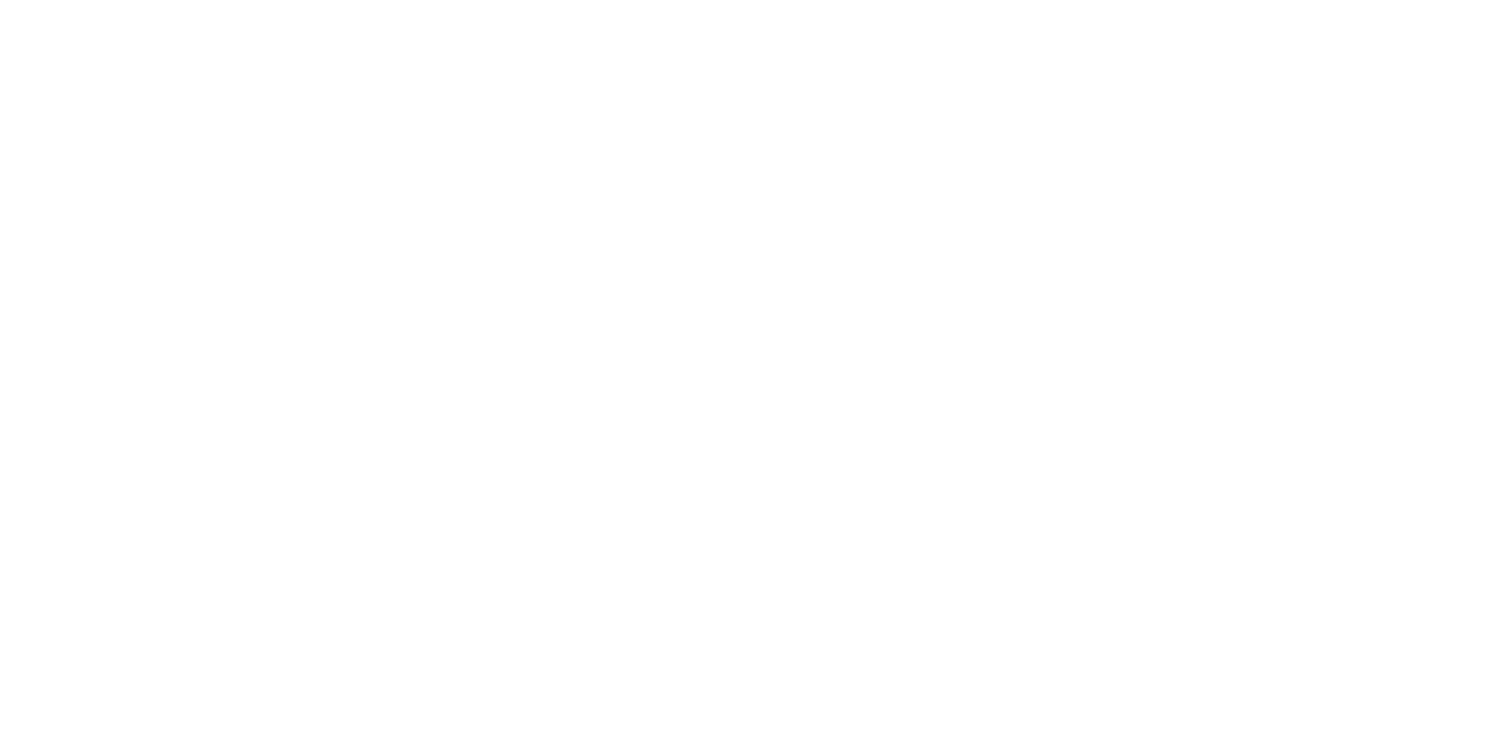 scroll, scrollTop: 0, scrollLeft: 0, axis: both 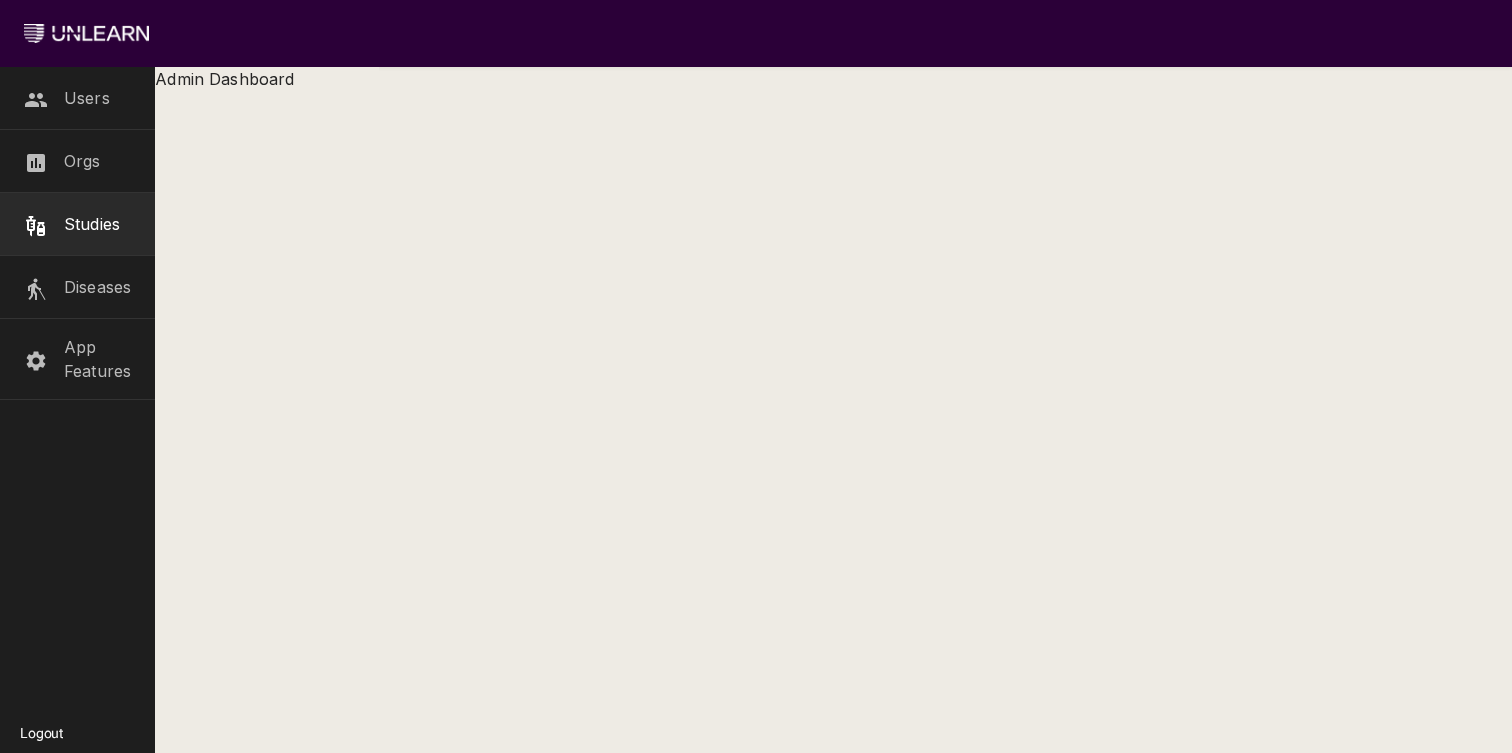click on "Studies" at bounding box center [92, 224] 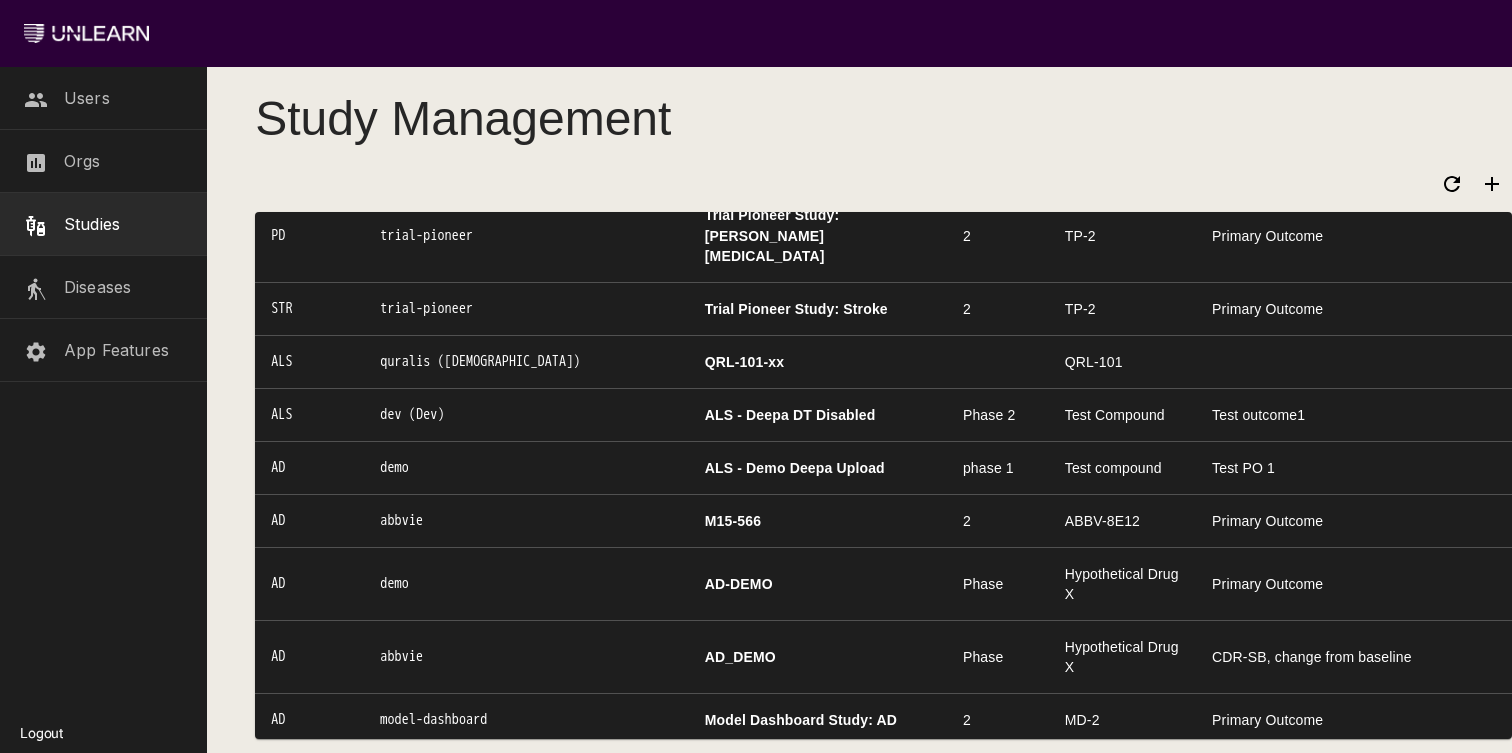 scroll, scrollTop: 2104, scrollLeft: 0, axis: vertical 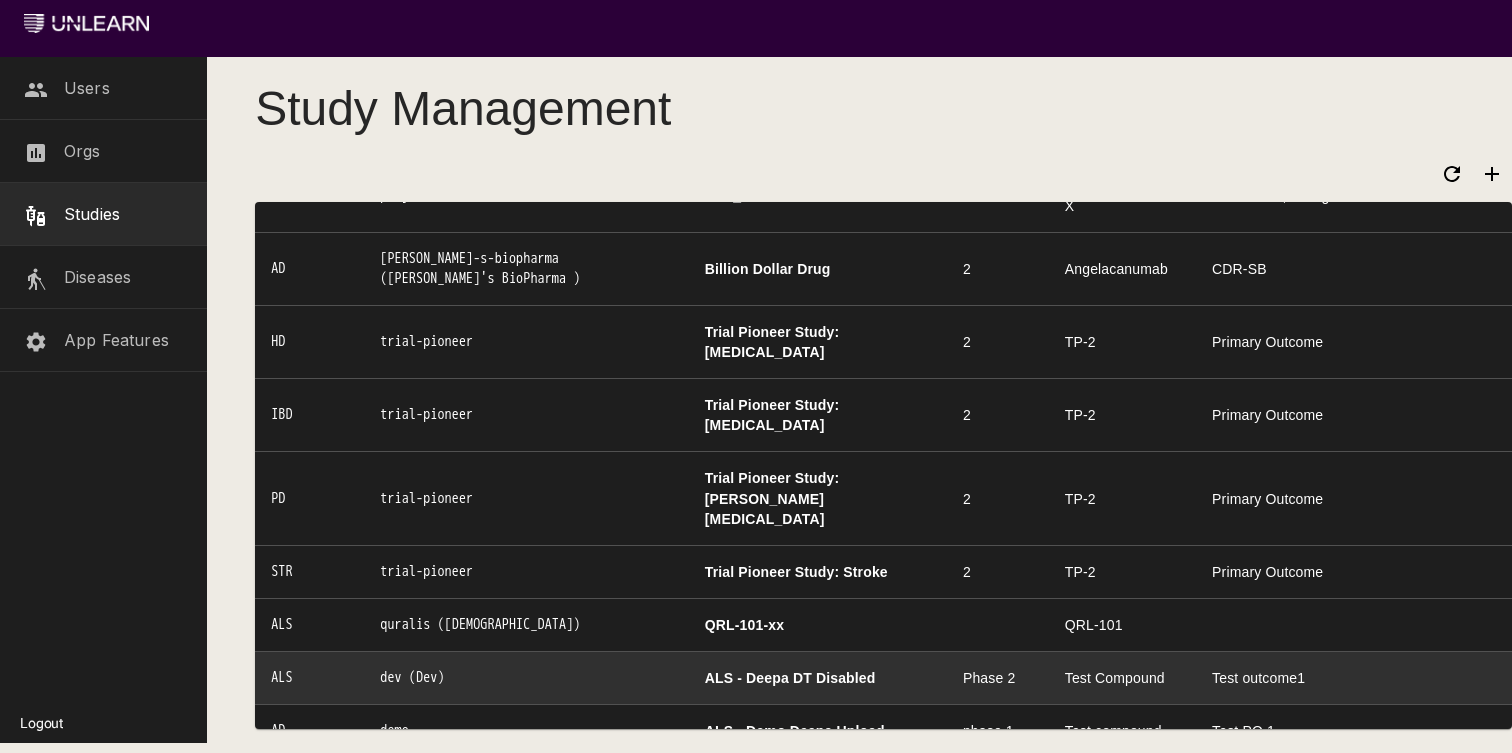 click on "ALS - Deepa DT Disabled" at bounding box center [818, 677] 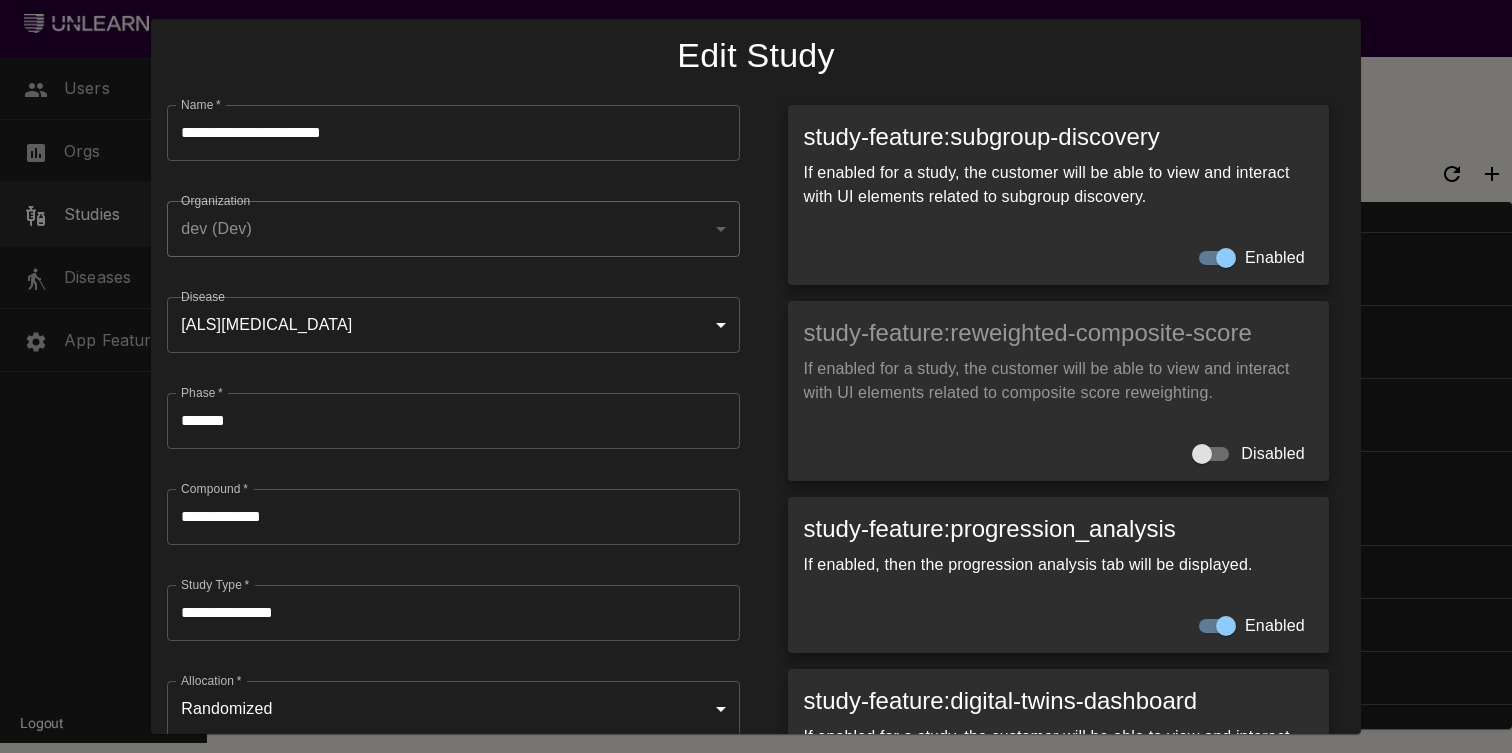 click at bounding box center [756, 376] 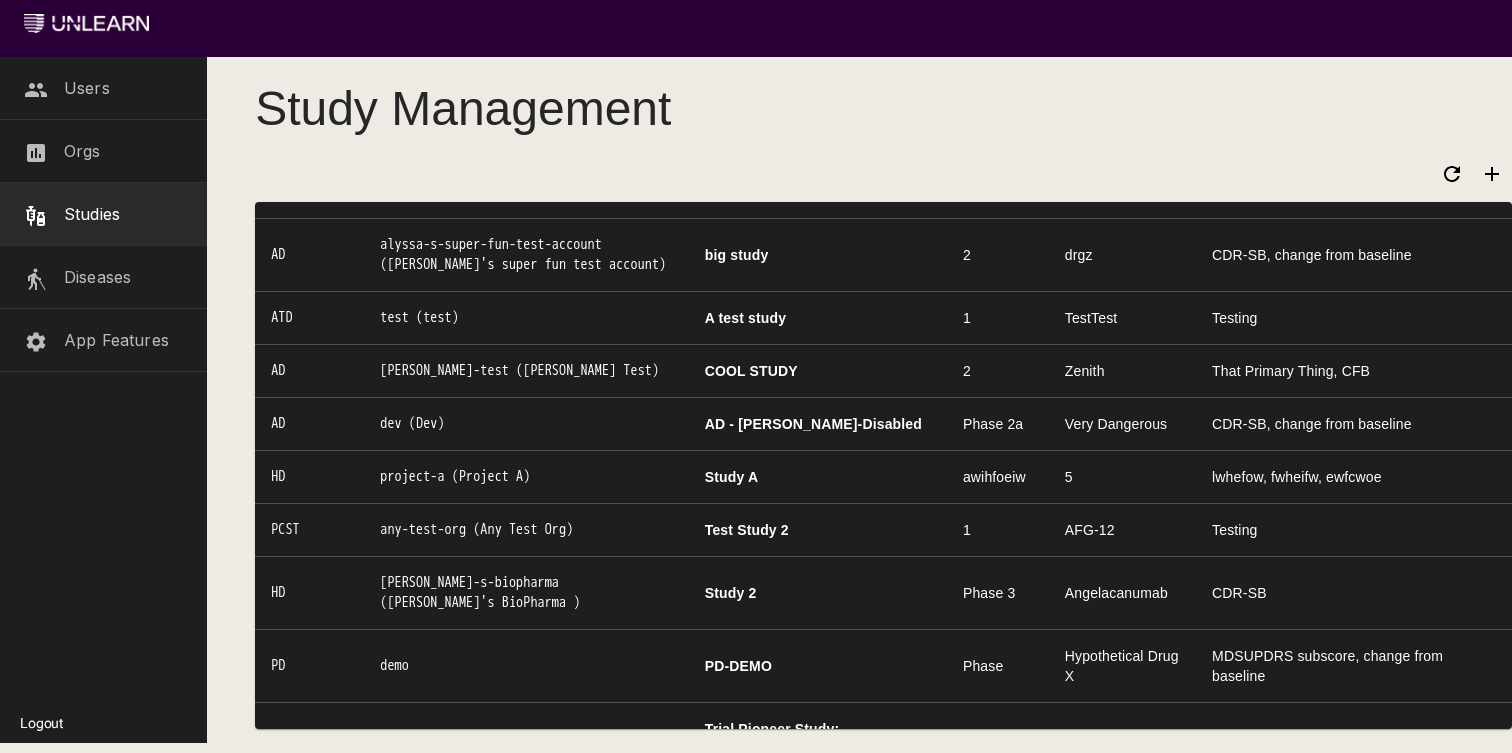 scroll, scrollTop: 0, scrollLeft: 0, axis: both 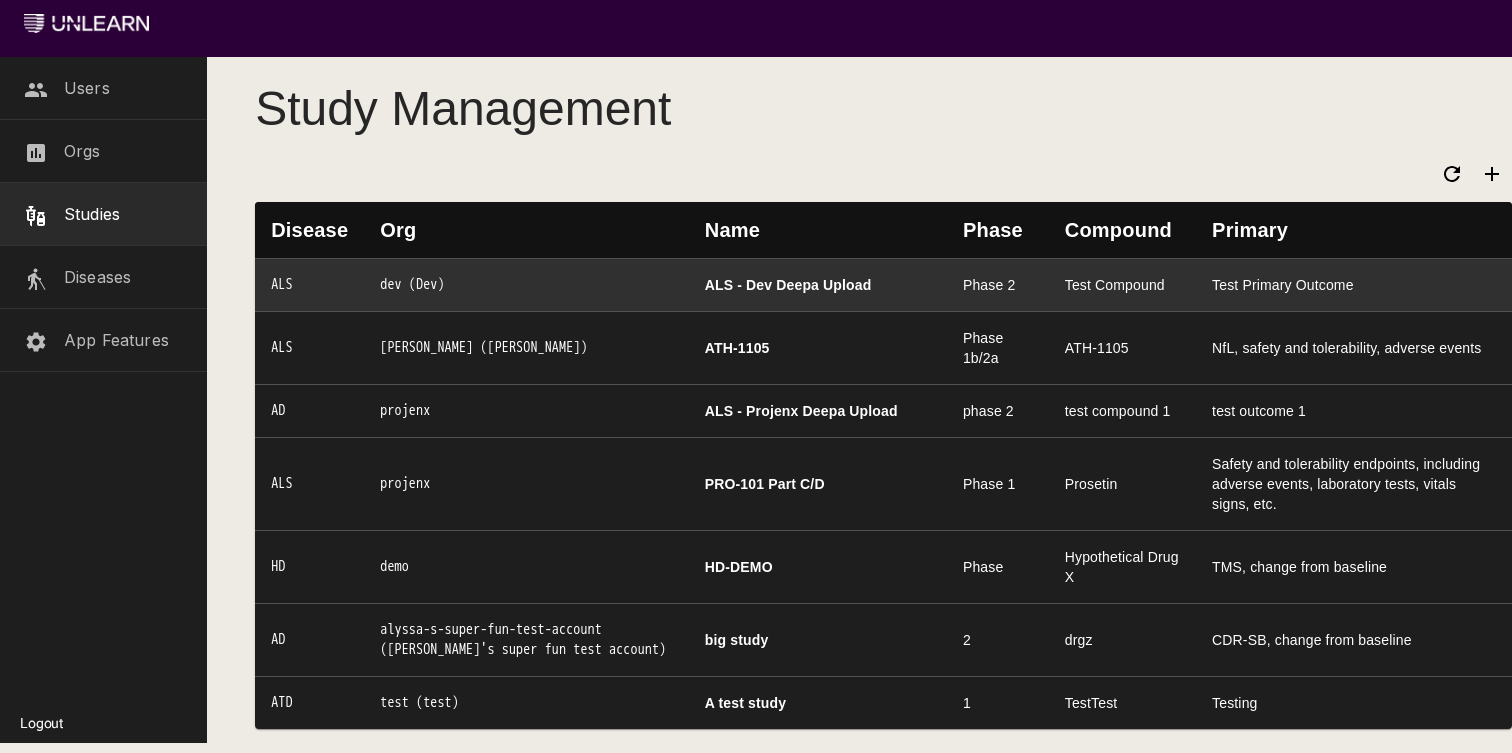 click on "ALS - Dev Deepa Upload" at bounding box center (818, 284) 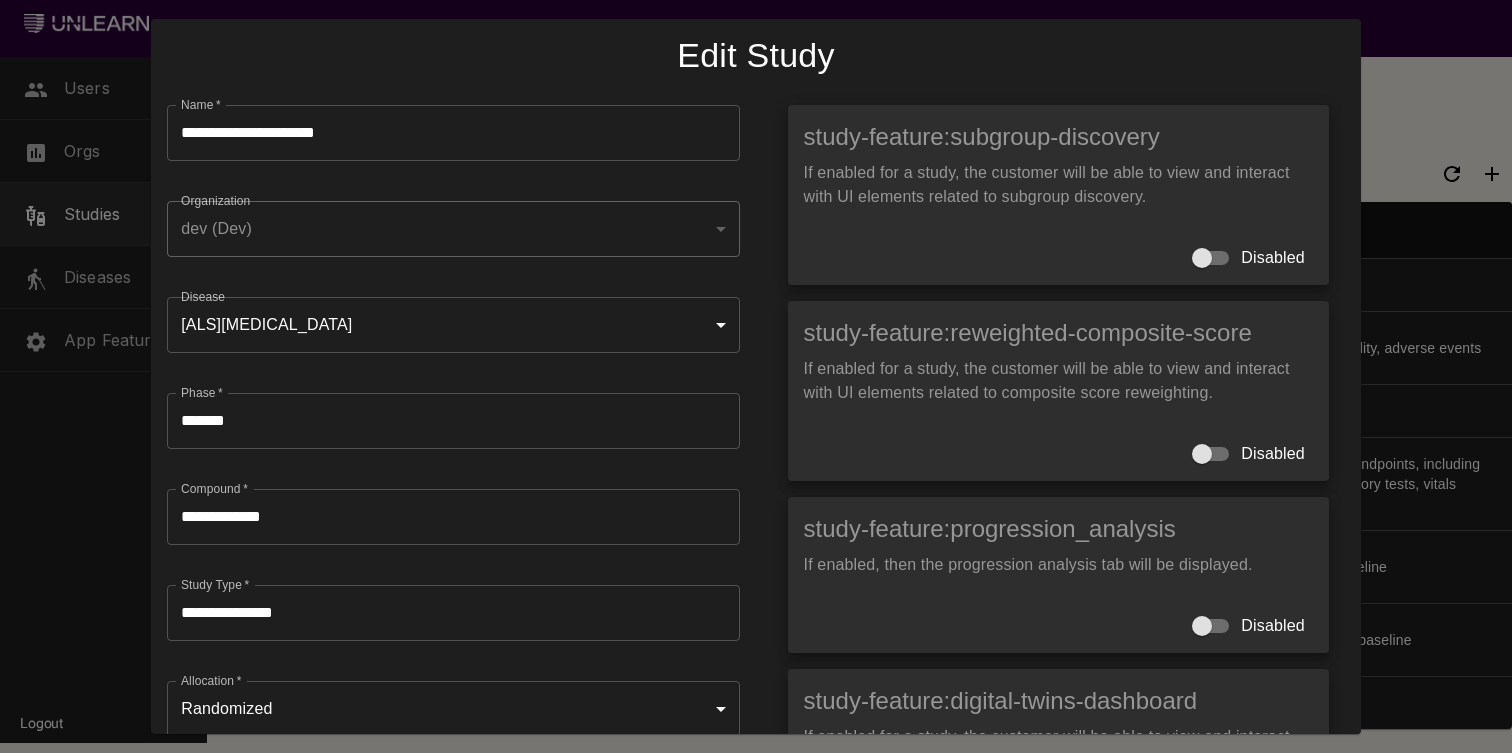 click at bounding box center [756, 376] 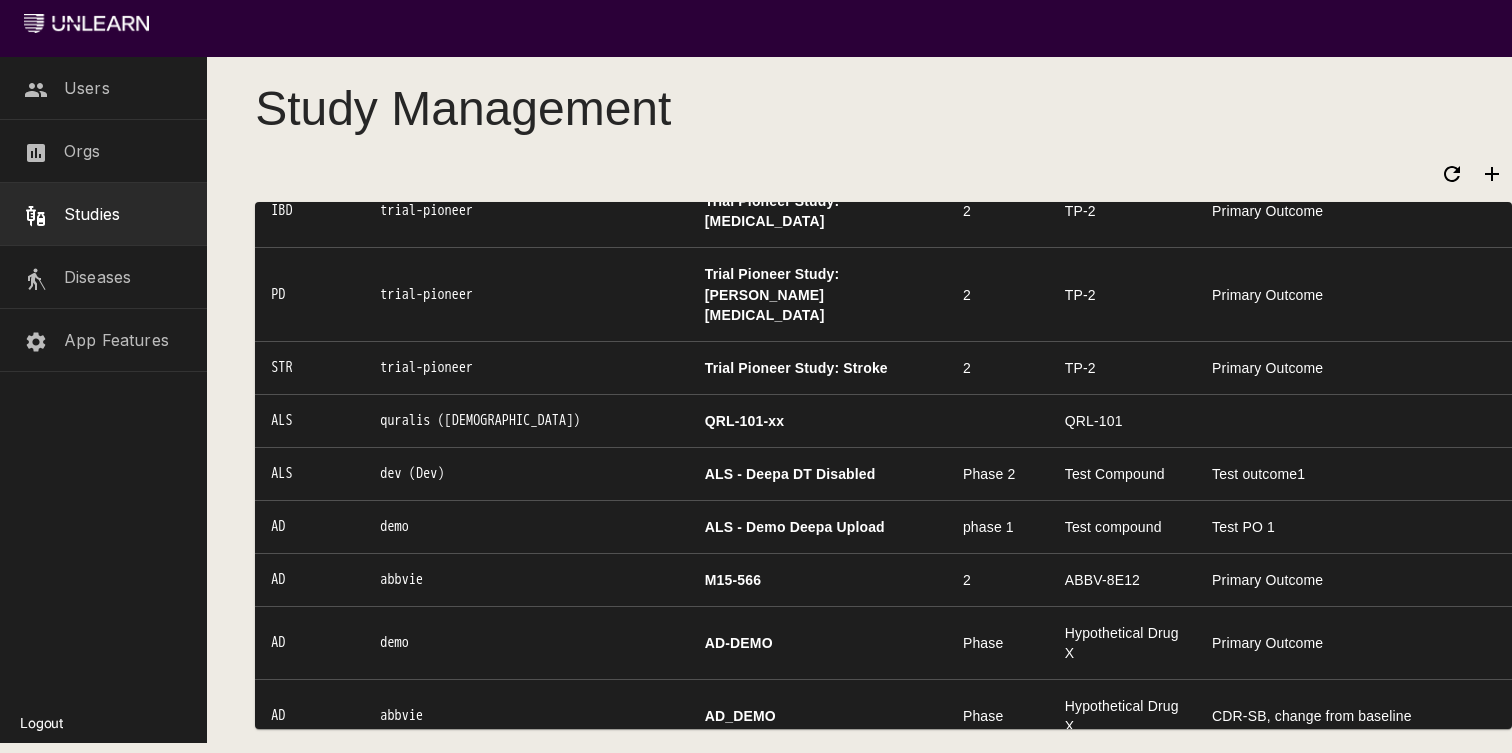 scroll, scrollTop: 1761, scrollLeft: 0, axis: vertical 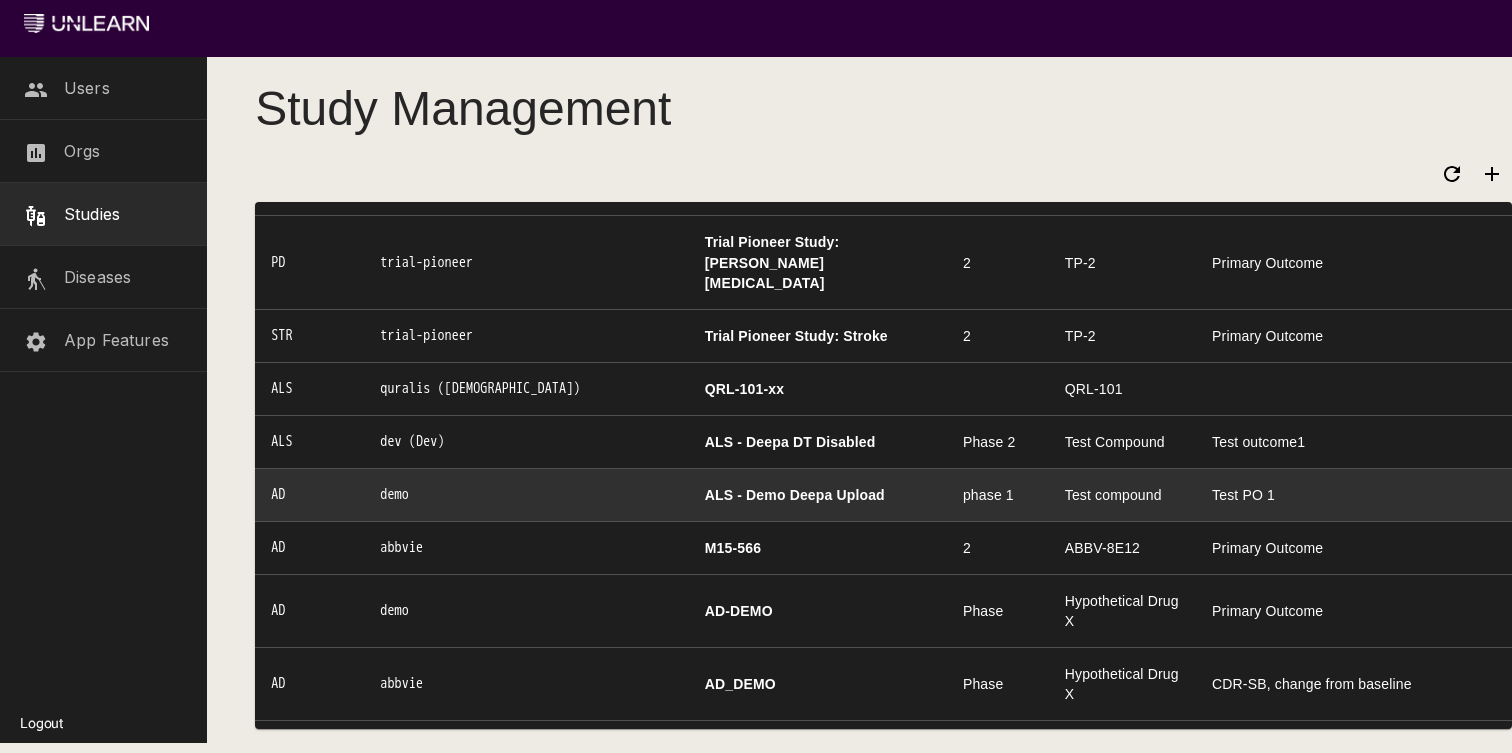 click on "ALS - Demo Deepa Upload" at bounding box center [818, 494] 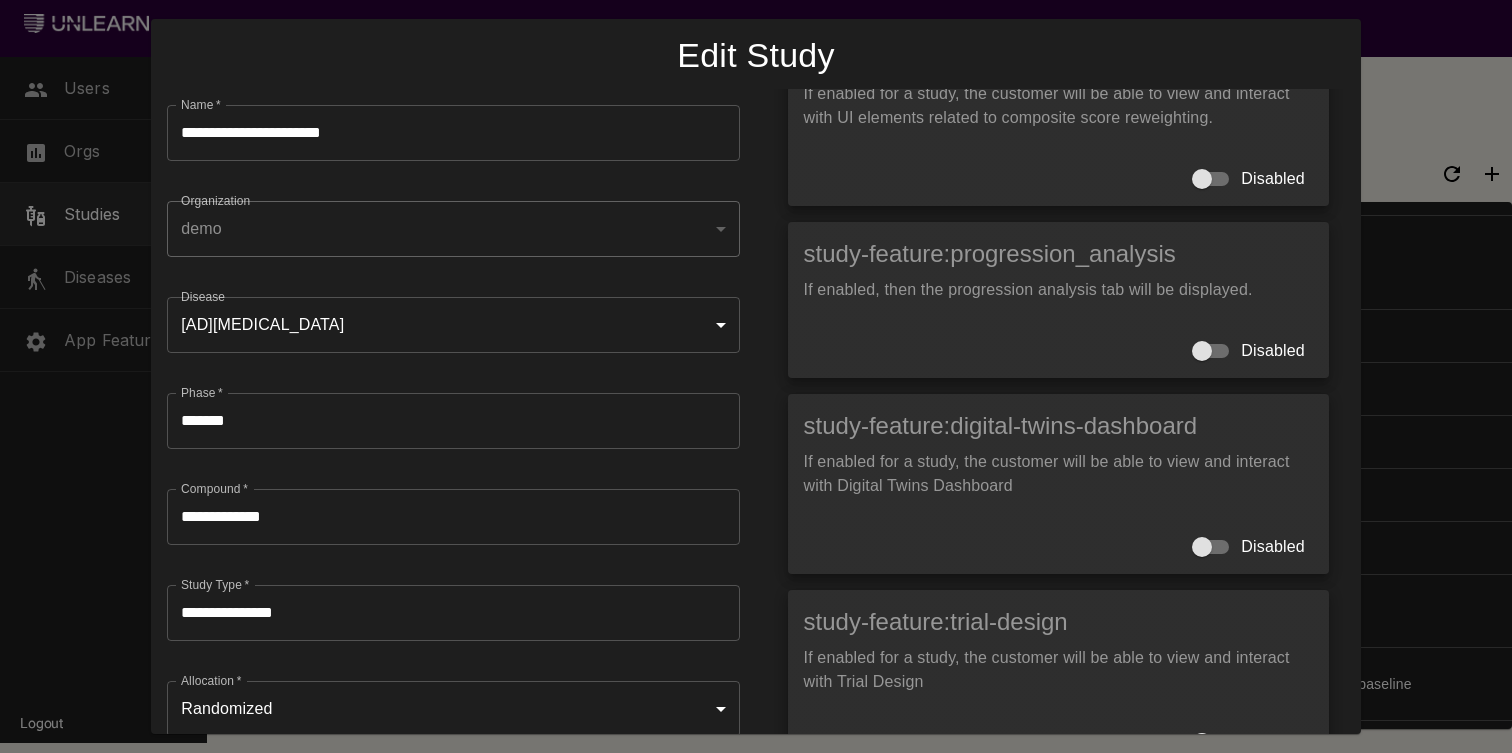 scroll, scrollTop: 453, scrollLeft: 0, axis: vertical 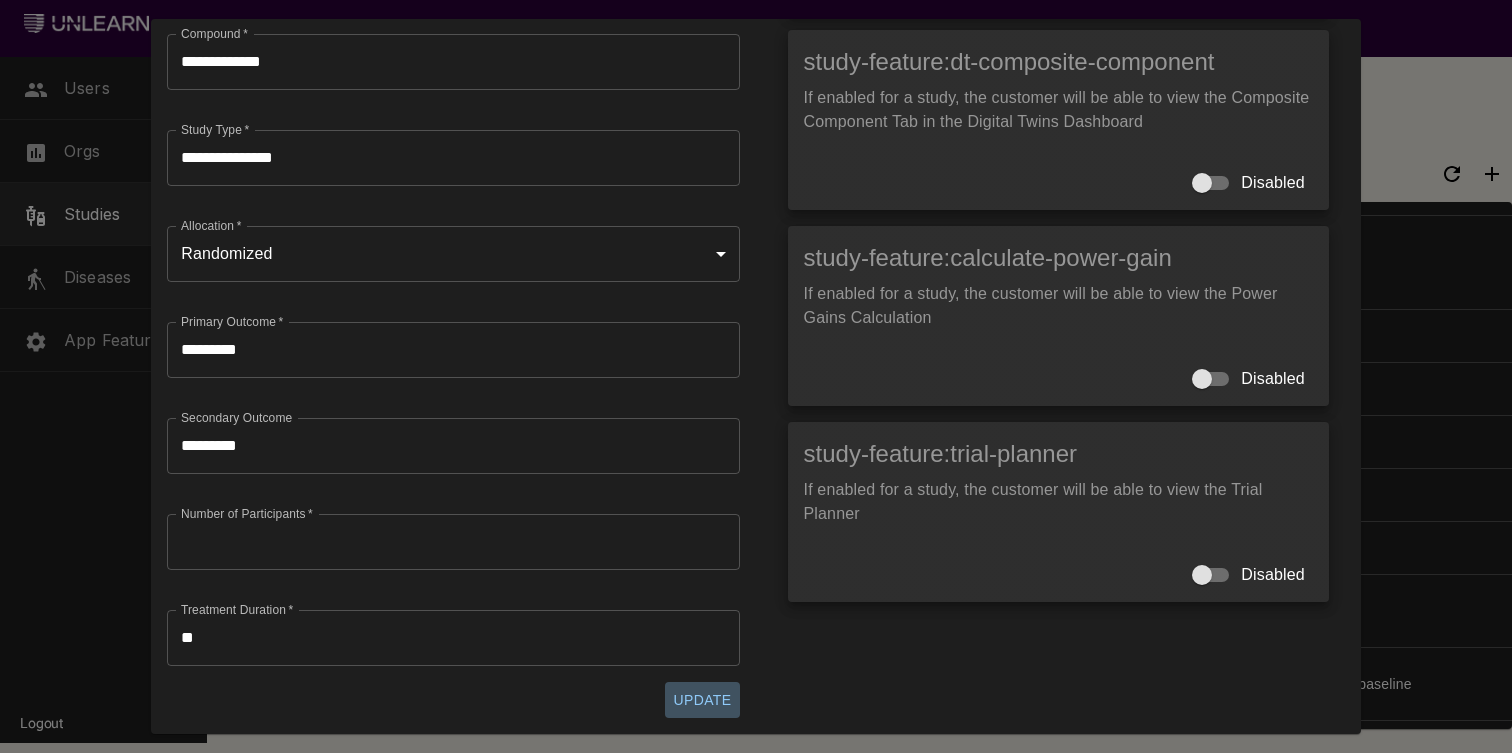 click on "Update" at bounding box center [702, 700] 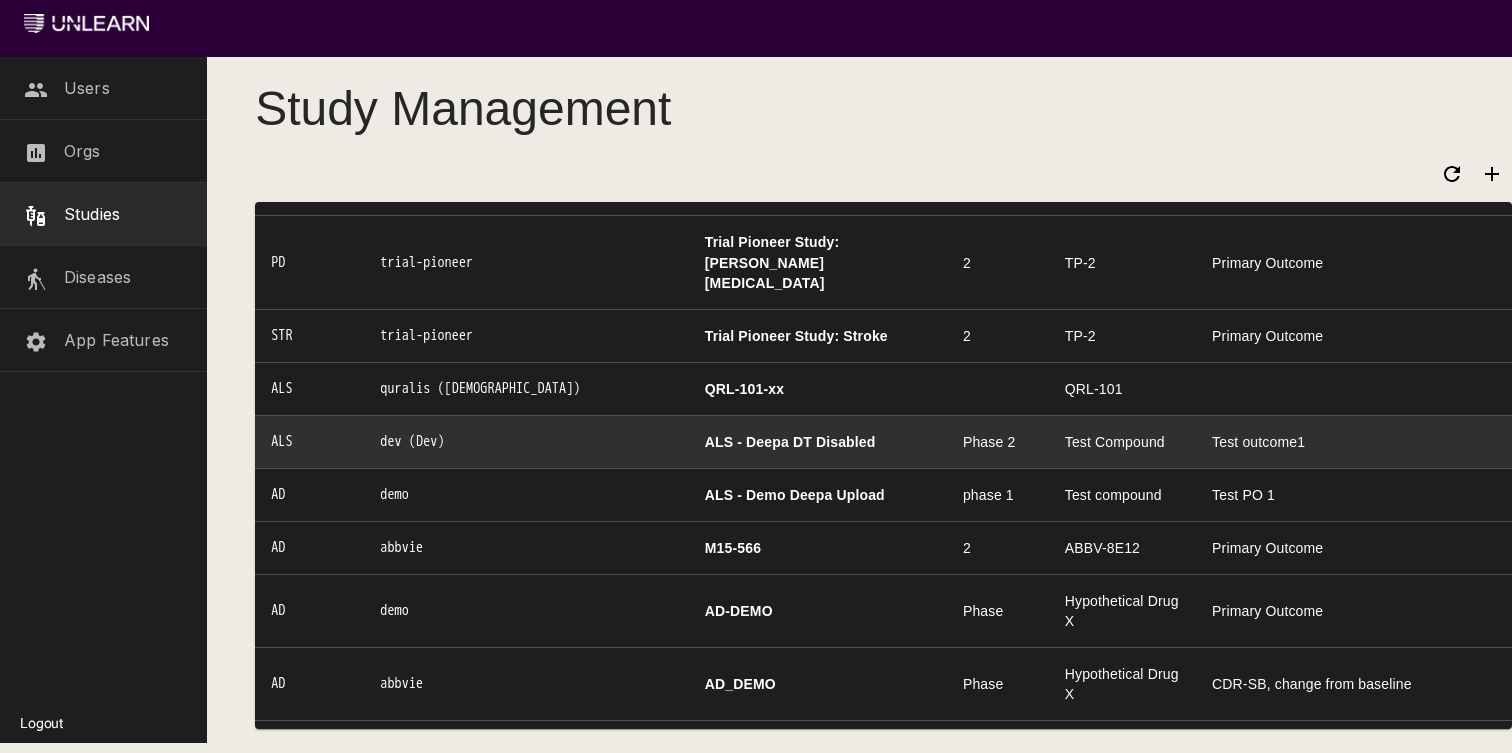 click on "ALS - Deepa DT Disabled" at bounding box center (818, 441) 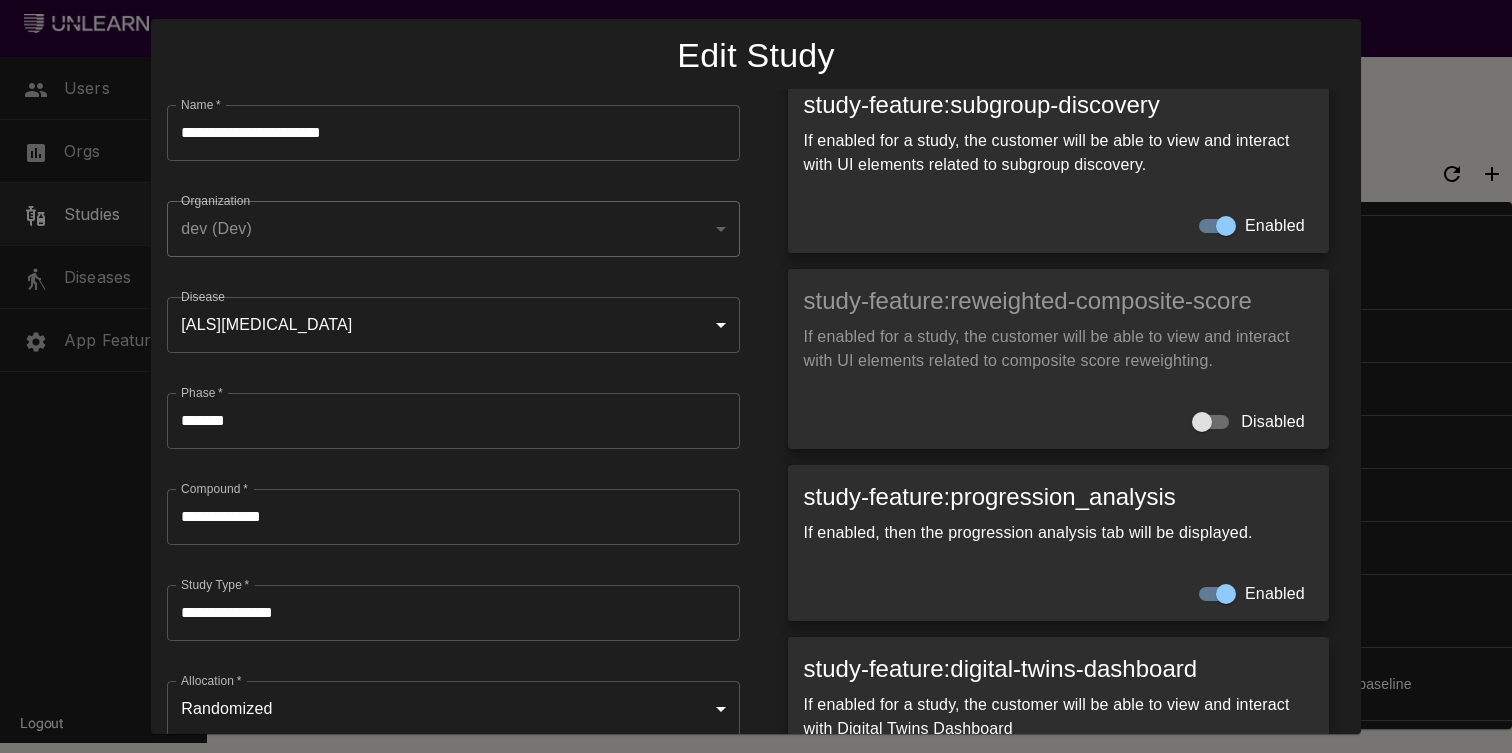 scroll, scrollTop: 34, scrollLeft: 0, axis: vertical 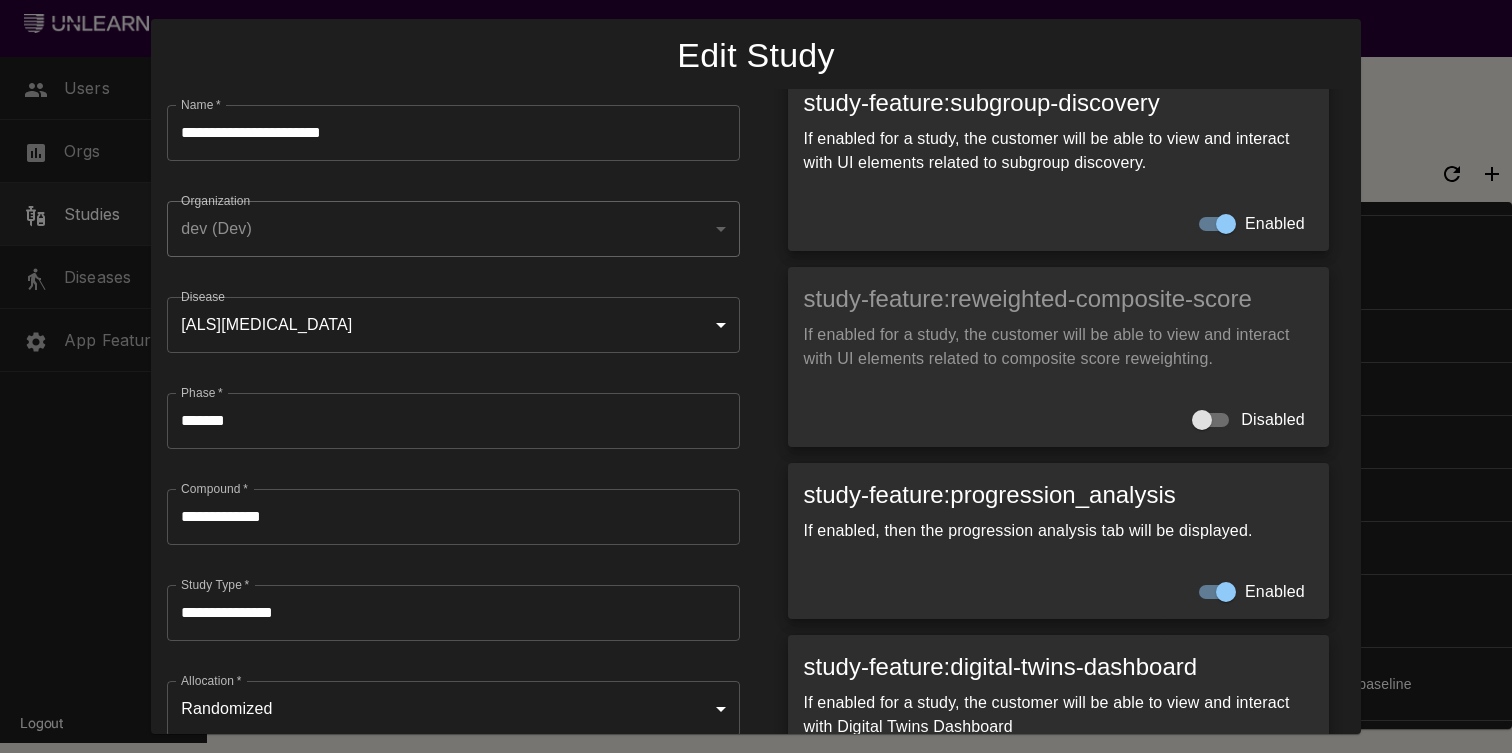 click at bounding box center [756, 376] 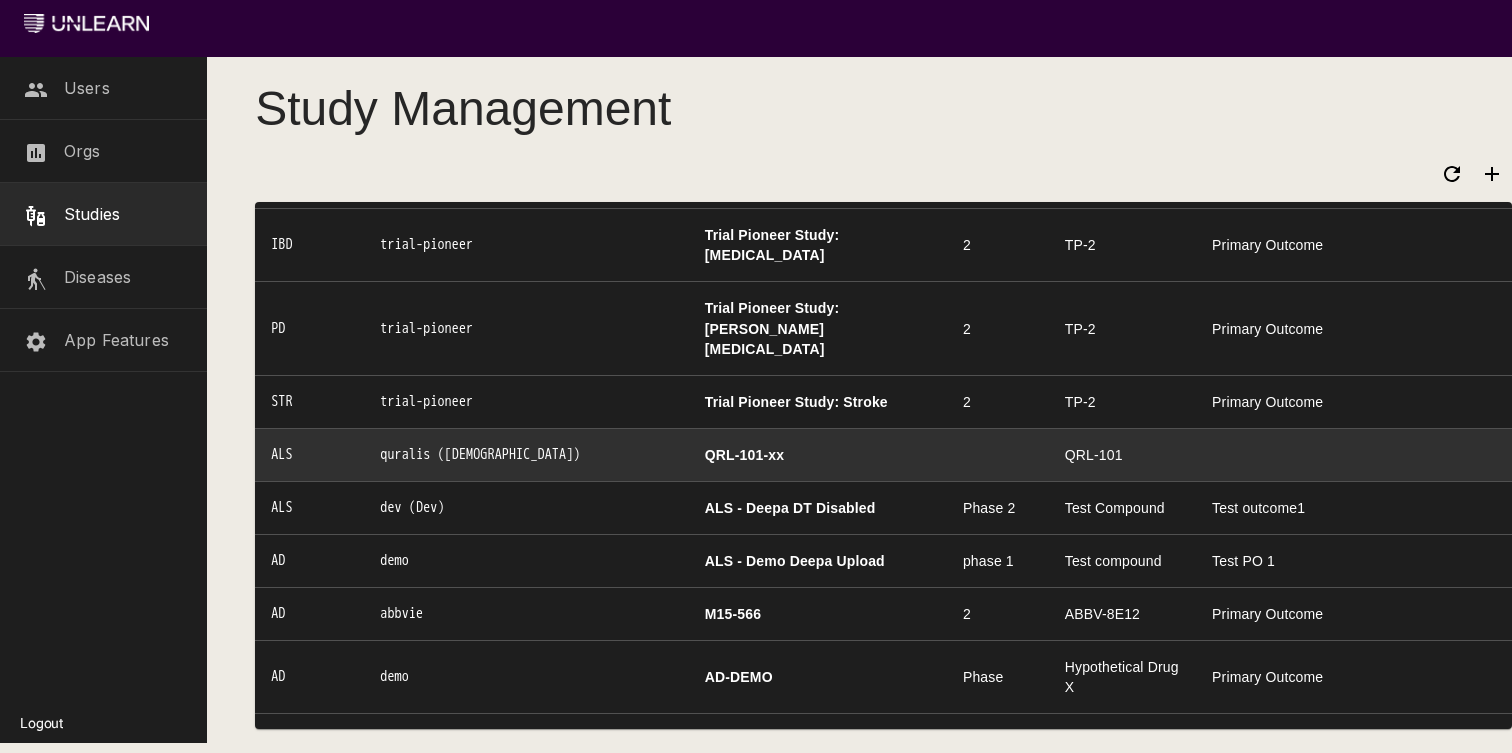scroll, scrollTop: 1701, scrollLeft: 0, axis: vertical 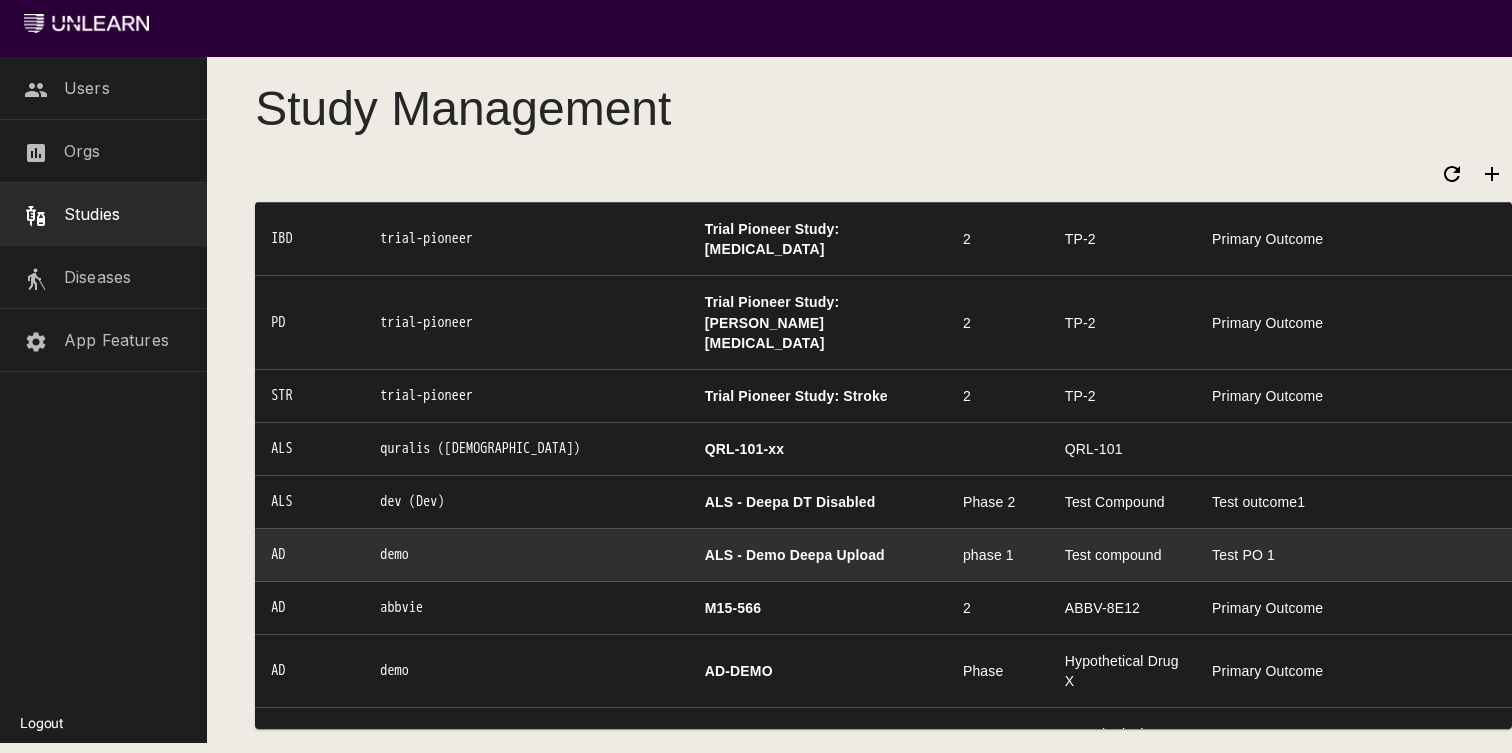 click on "ALS - Demo Deepa Upload" at bounding box center [818, 554] 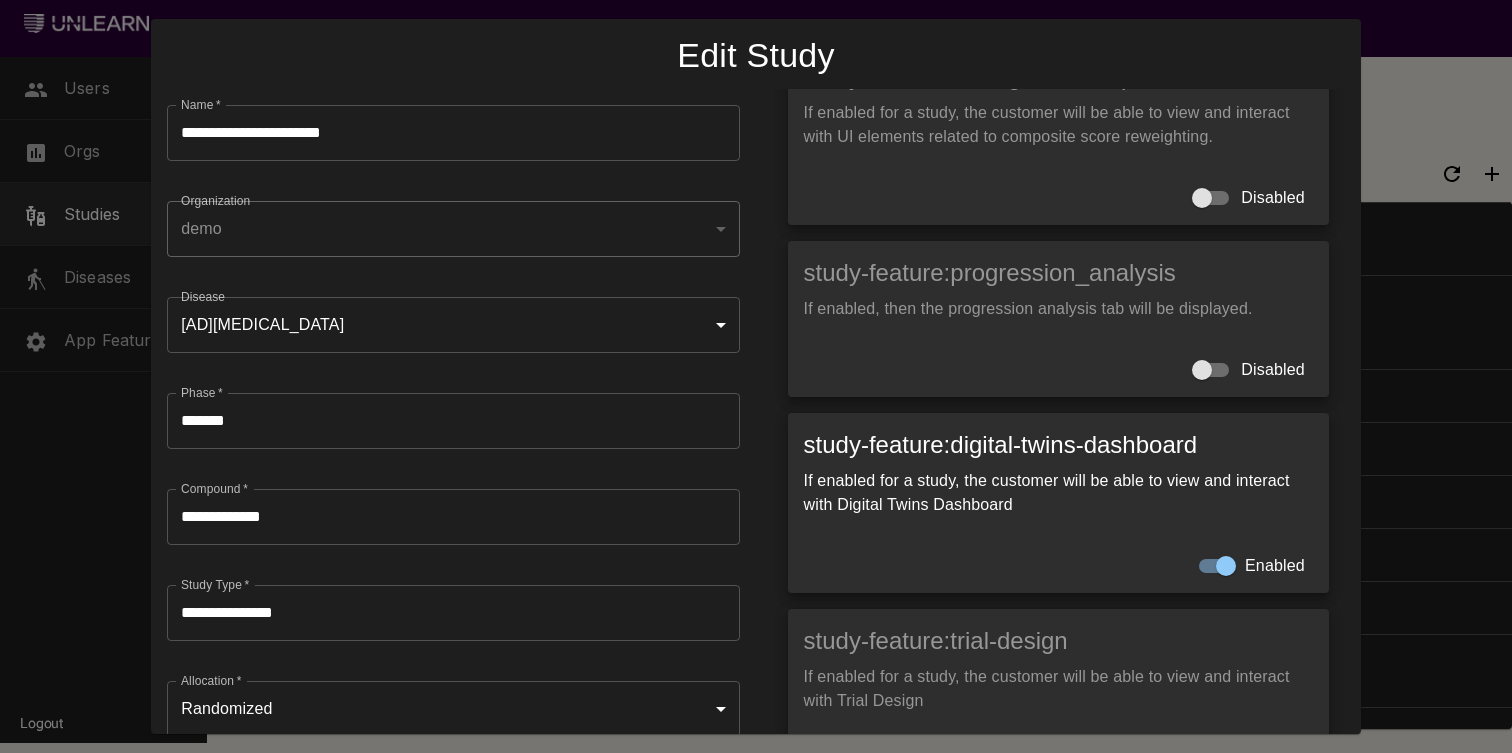 scroll, scrollTop: 280, scrollLeft: 0, axis: vertical 